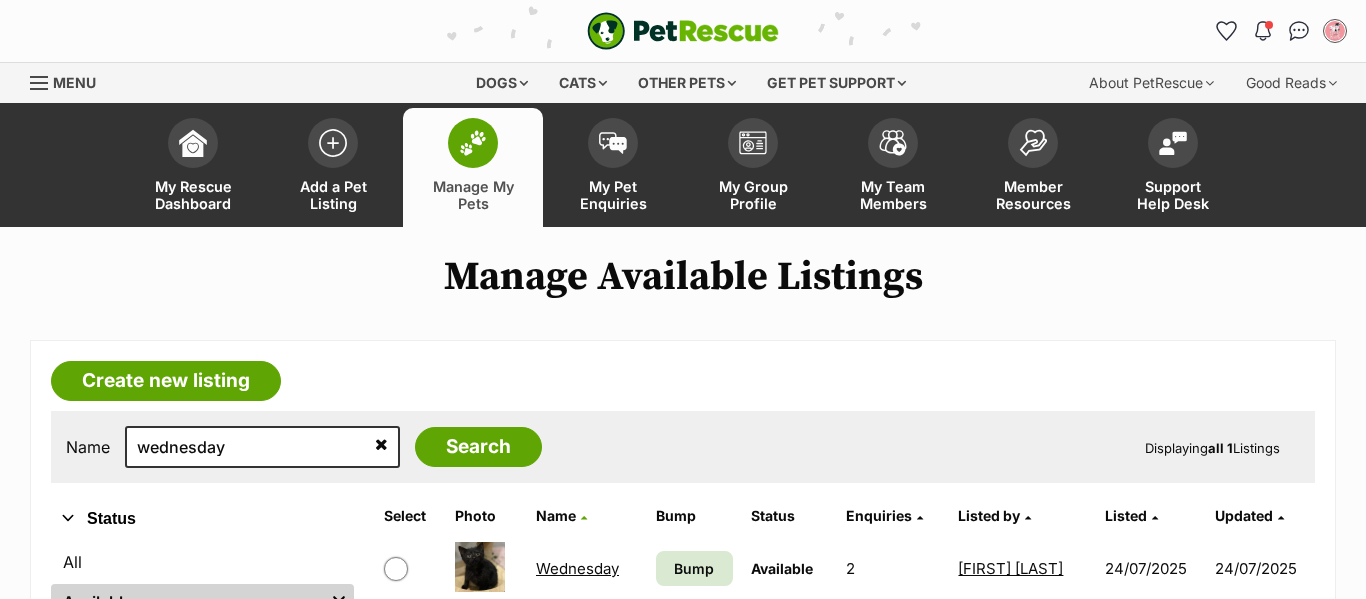 scroll, scrollTop: 0, scrollLeft: 0, axis: both 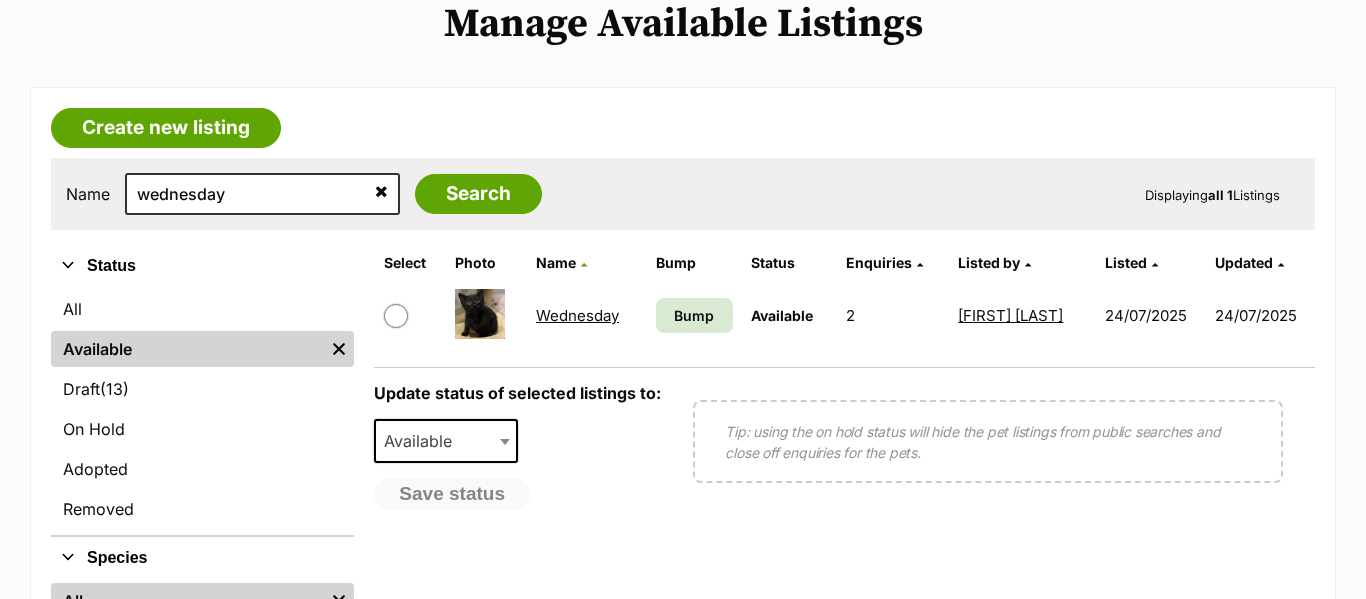 click on "Wednesday" at bounding box center (577, 315) 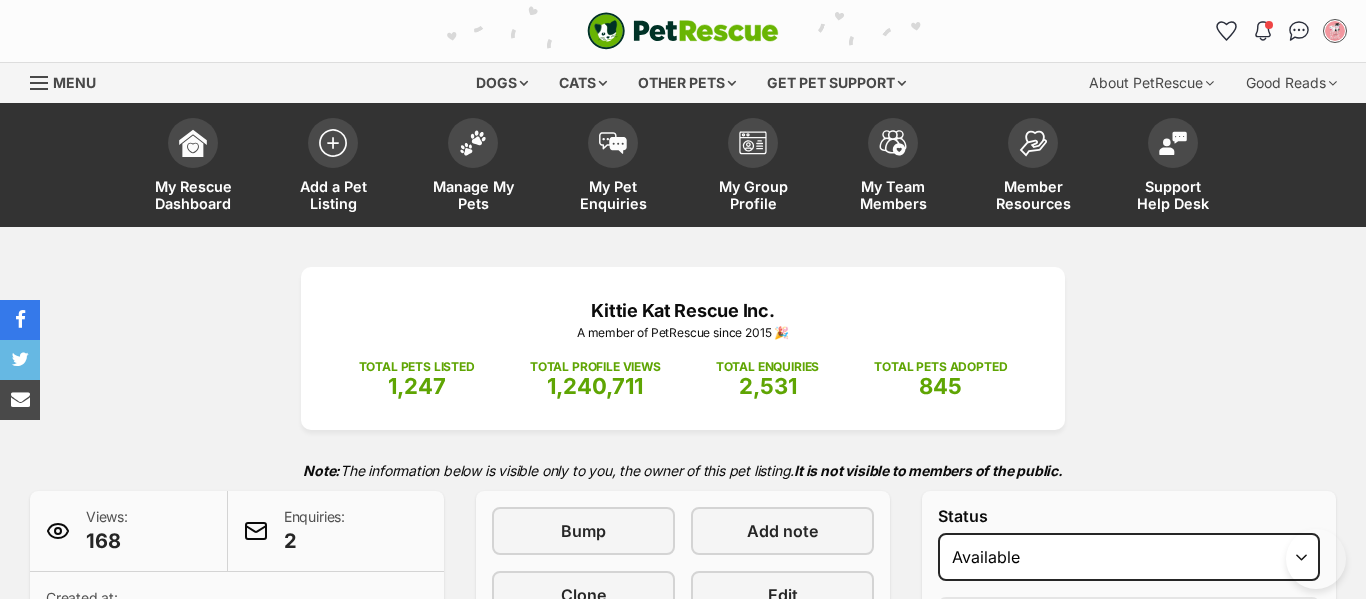 scroll, scrollTop: 0, scrollLeft: 0, axis: both 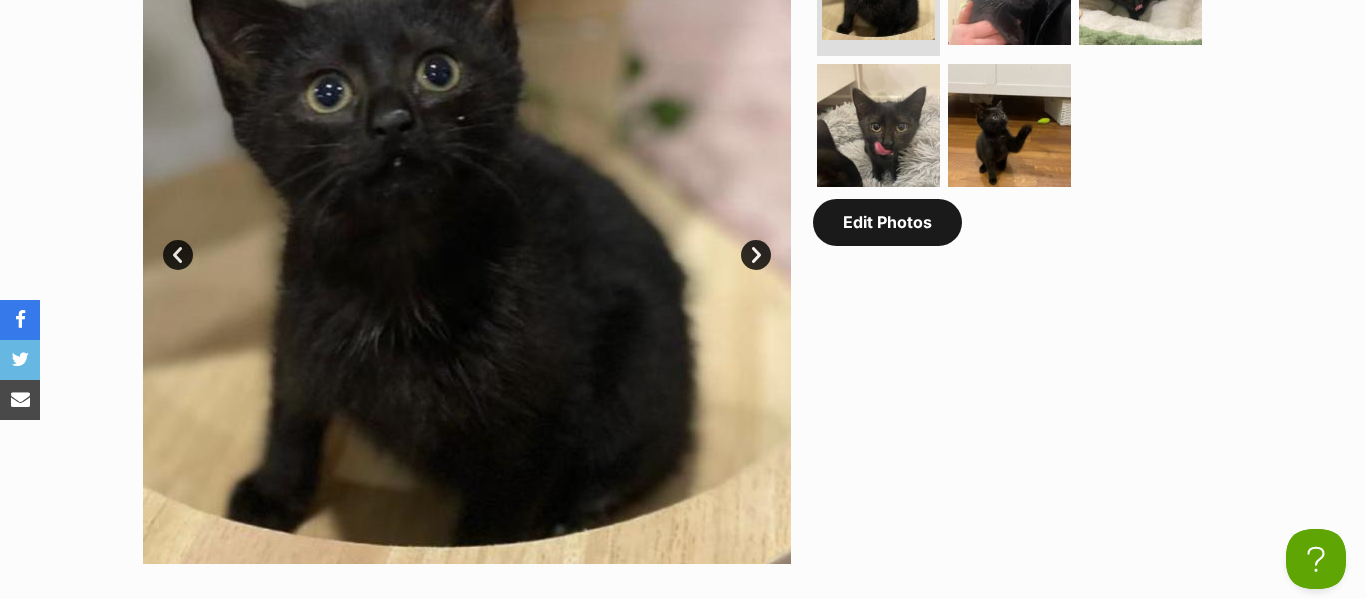click on "Edit Photos" at bounding box center (887, 222) 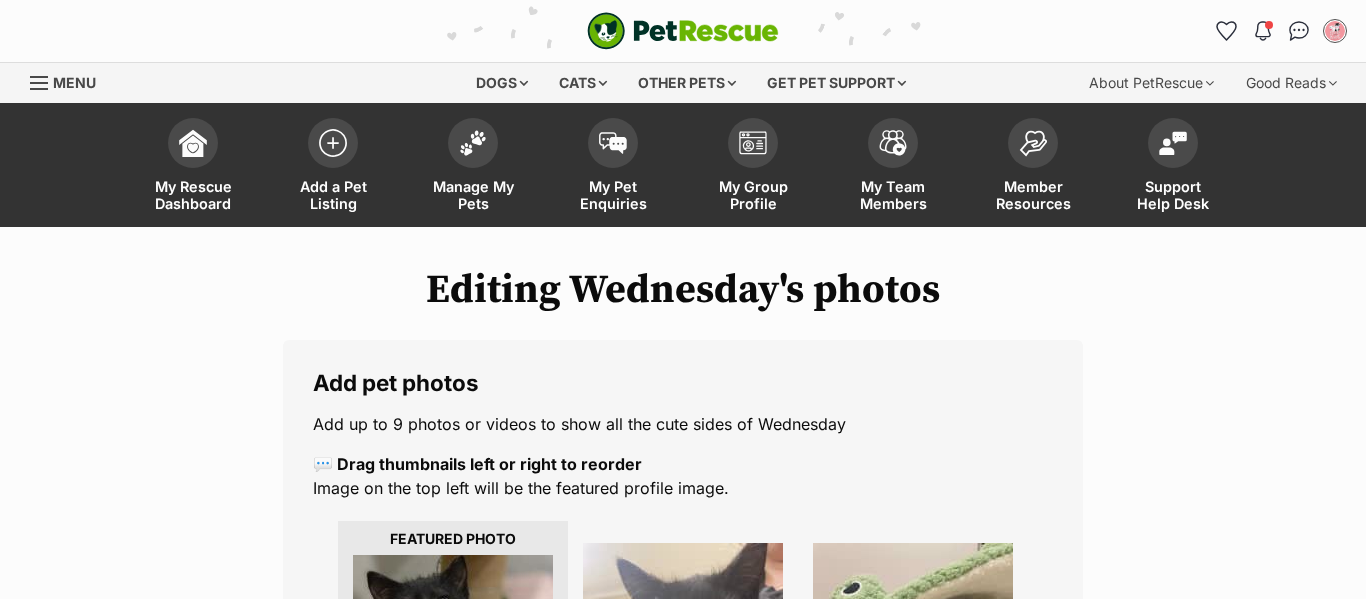 scroll, scrollTop: 0, scrollLeft: 0, axis: both 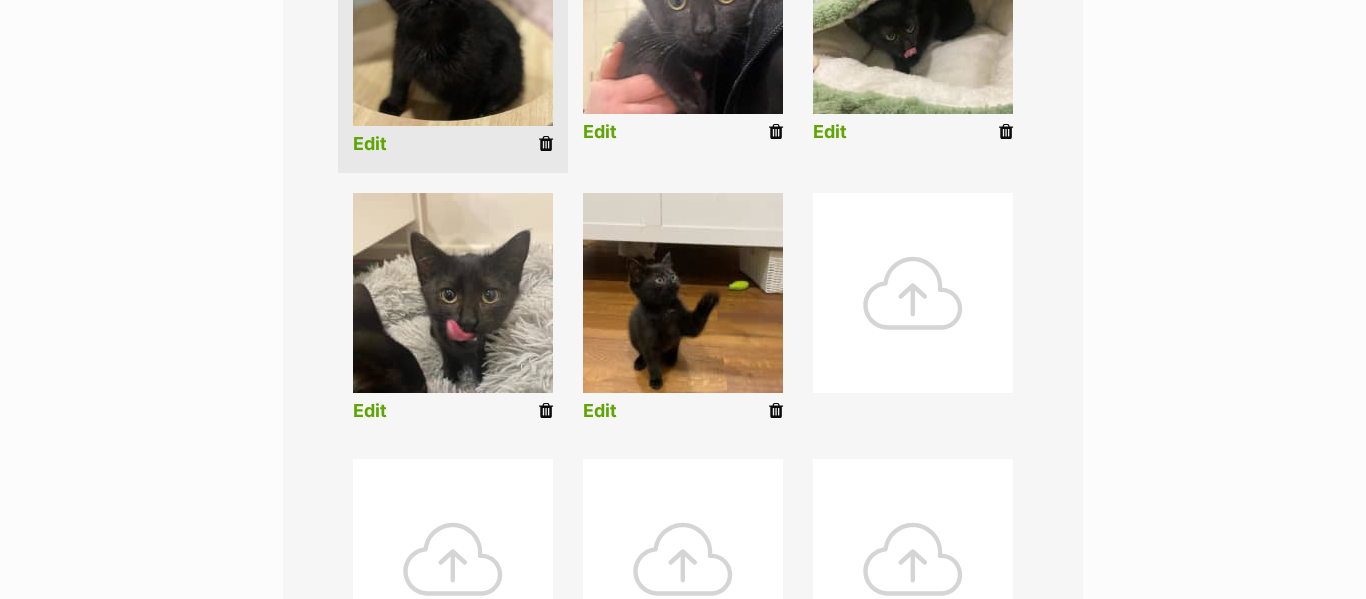 click at bounding box center (913, 293) 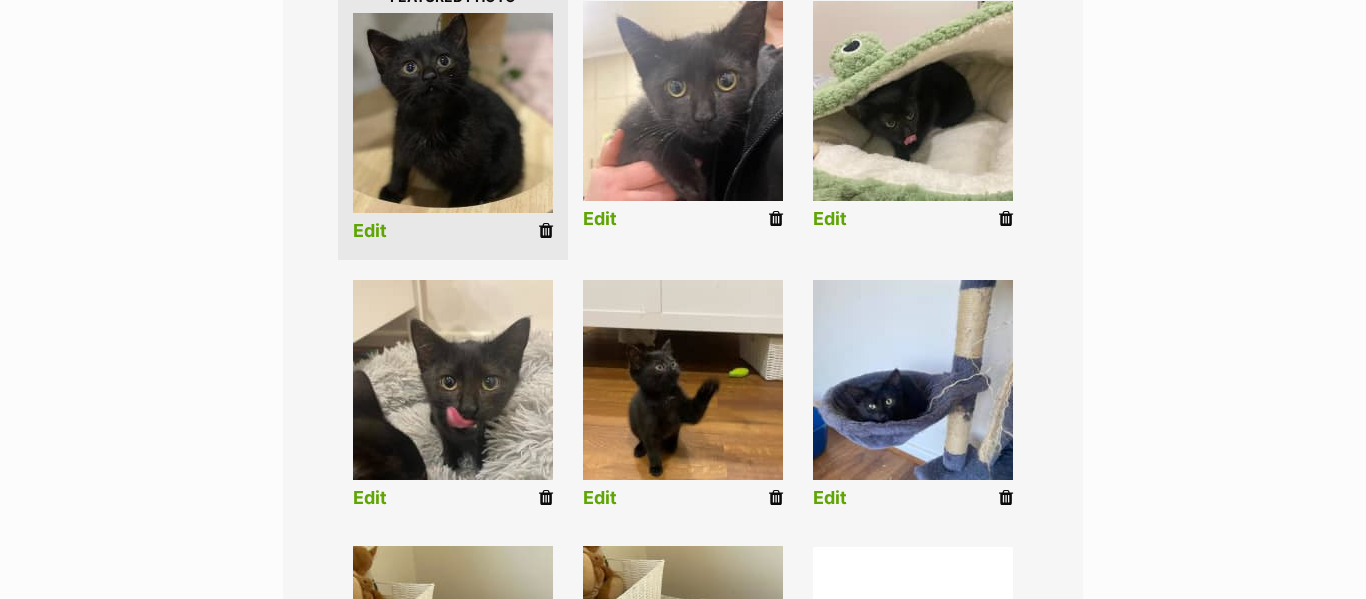 scroll, scrollTop: 539, scrollLeft: 0, axis: vertical 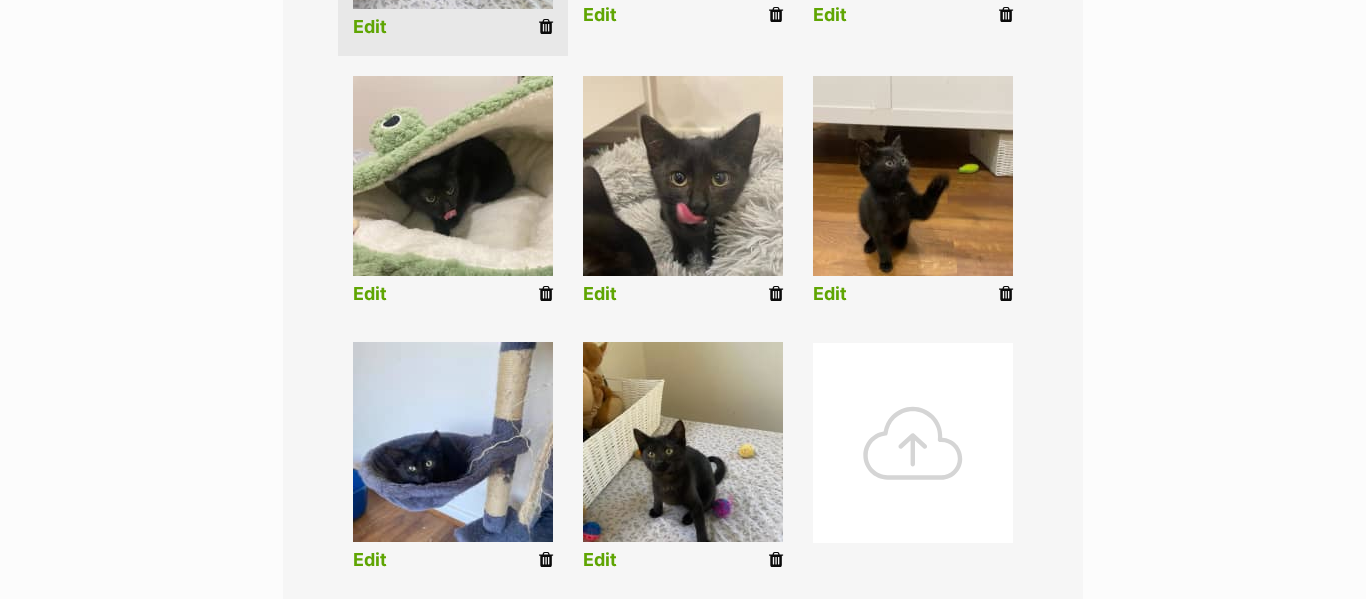 click at bounding box center (683, 442) 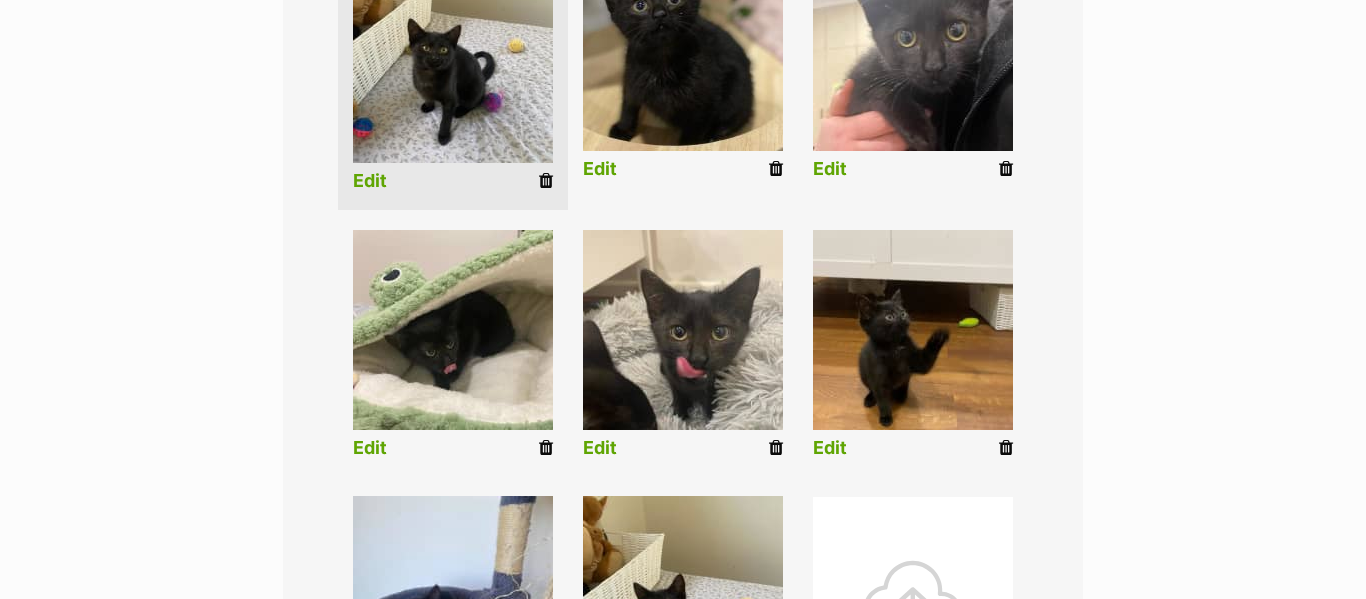 scroll, scrollTop: 590, scrollLeft: 0, axis: vertical 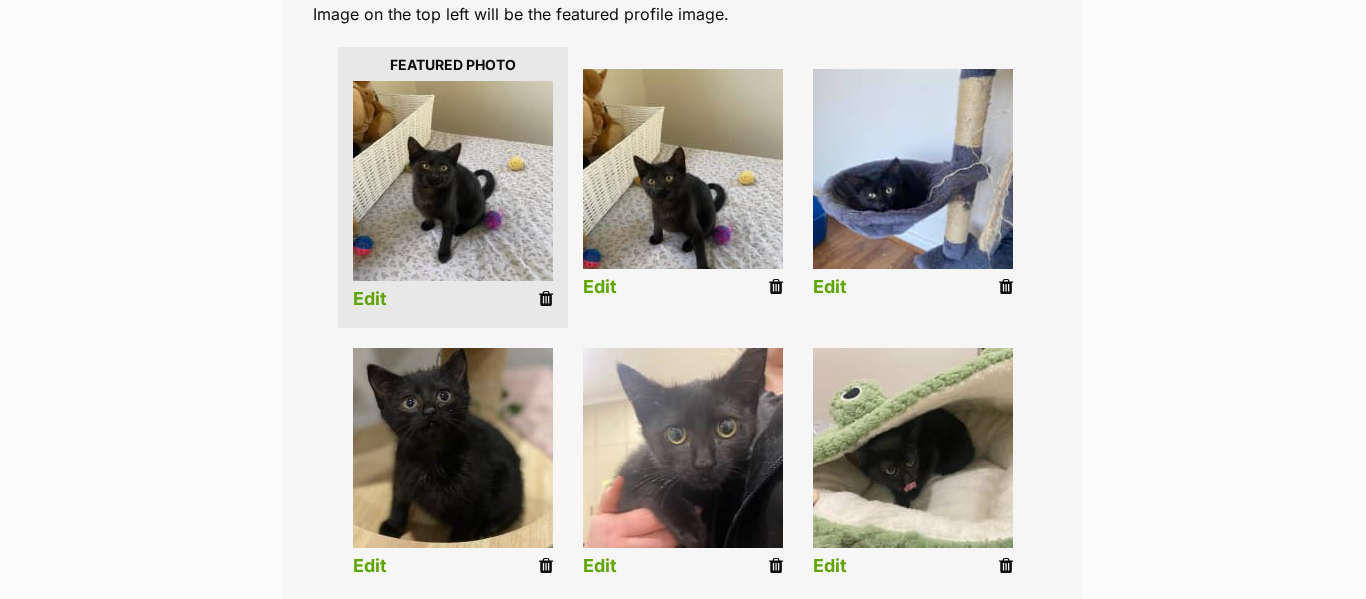 click on "Edit" at bounding box center (370, 299) 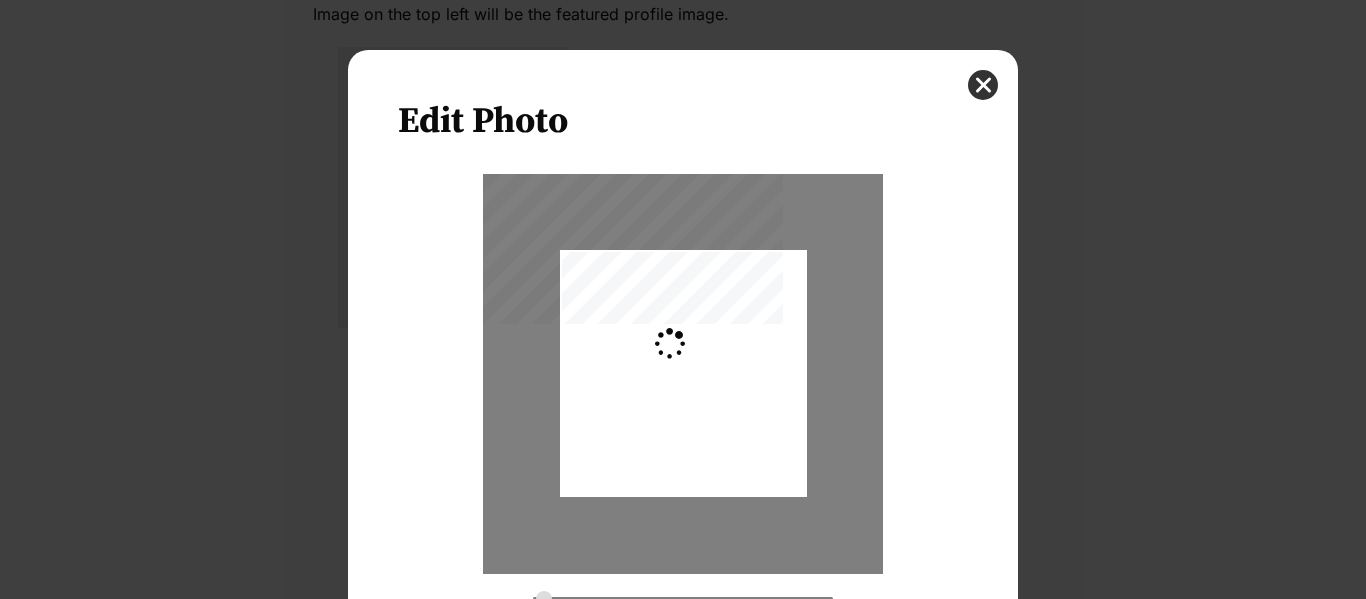 scroll, scrollTop: 0, scrollLeft: 0, axis: both 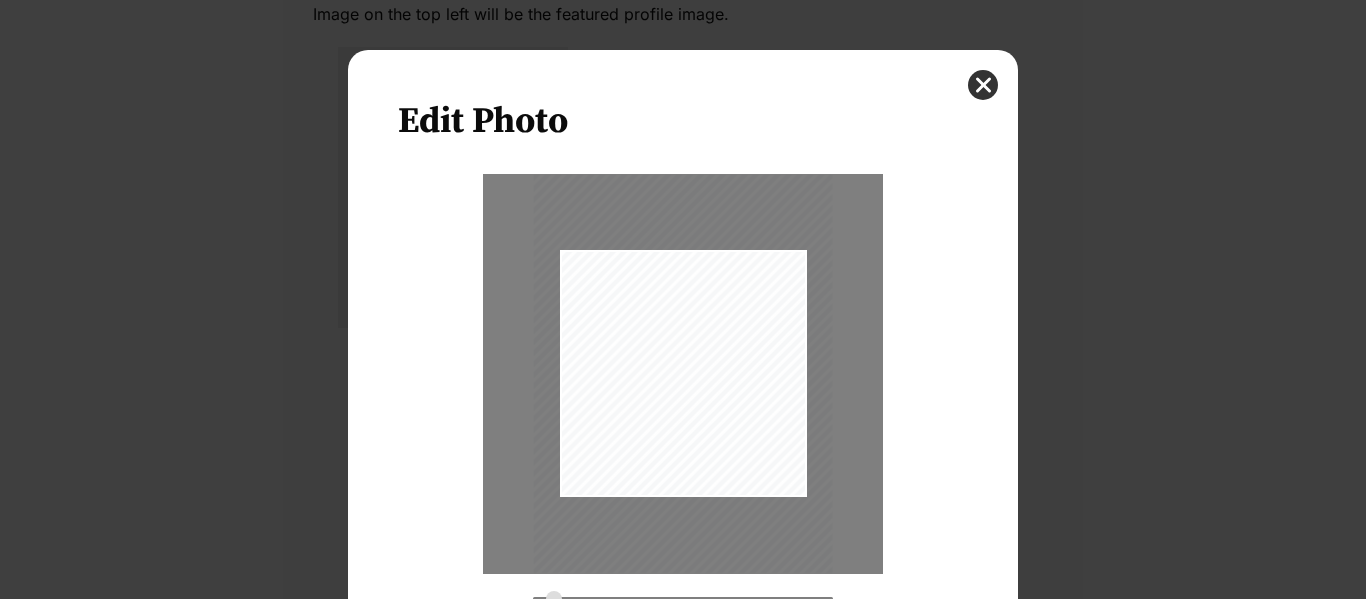type on "0.3652" 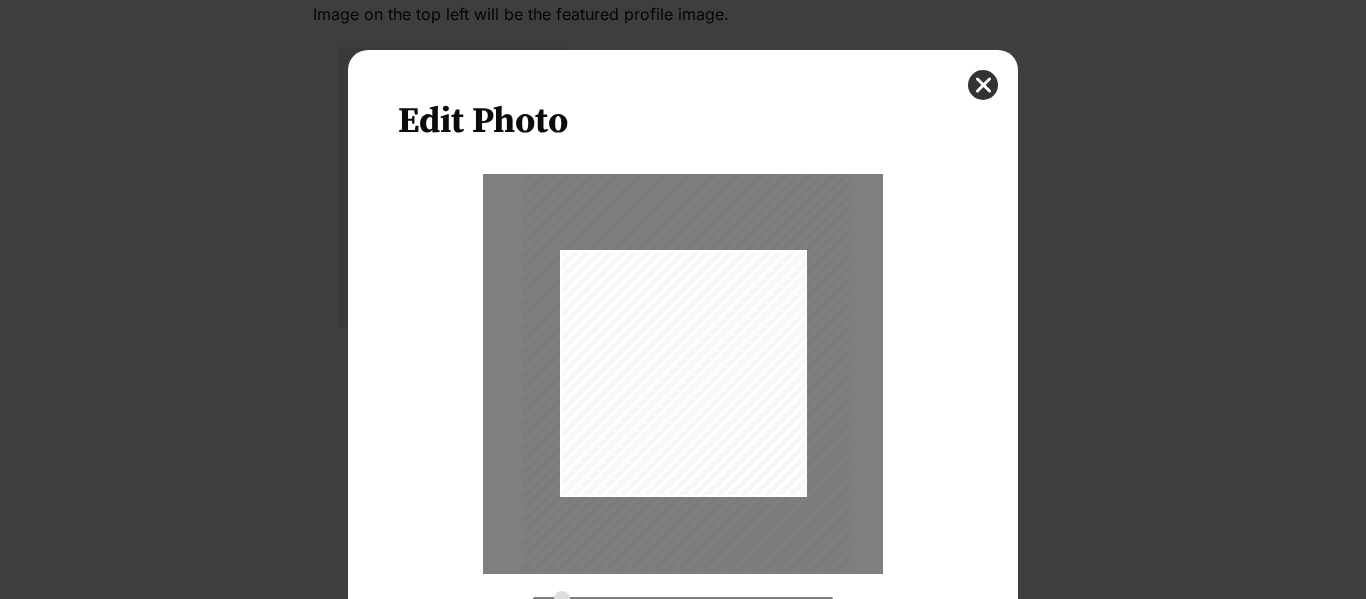 drag, startPoint x: 746, startPoint y: 360, endPoint x: 750, endPoint y: 338, distance: 22.36068 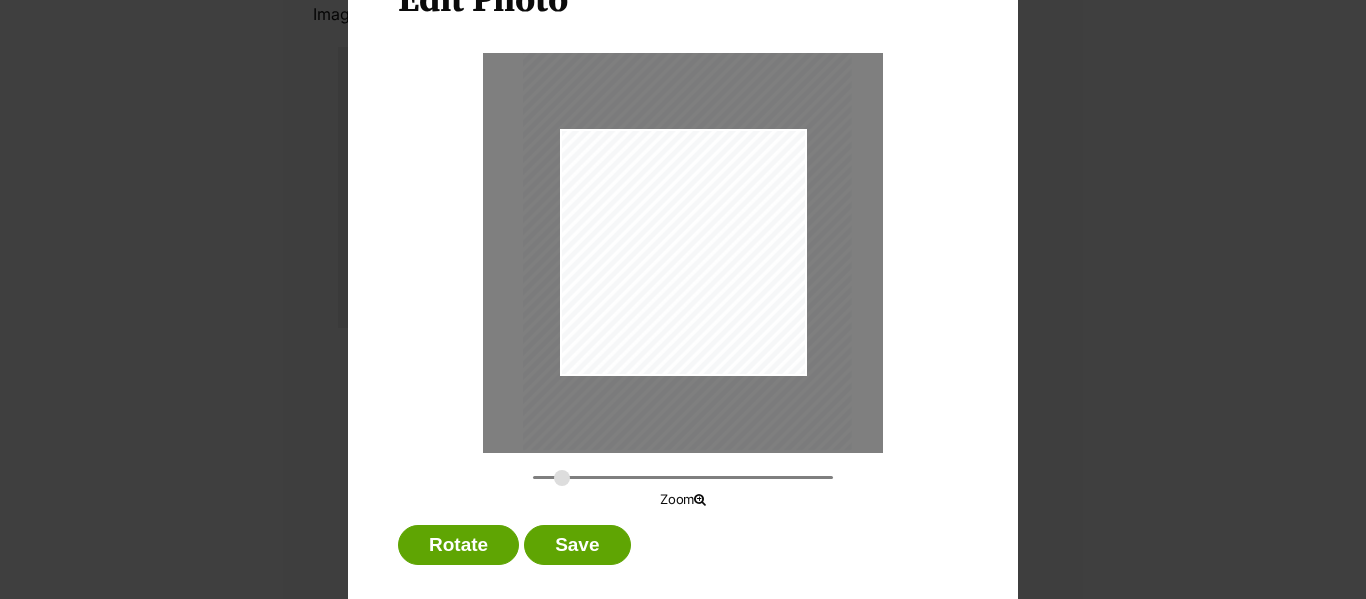 scroll, scrollTop: 147, scrollLeft: 0, axis: vertical 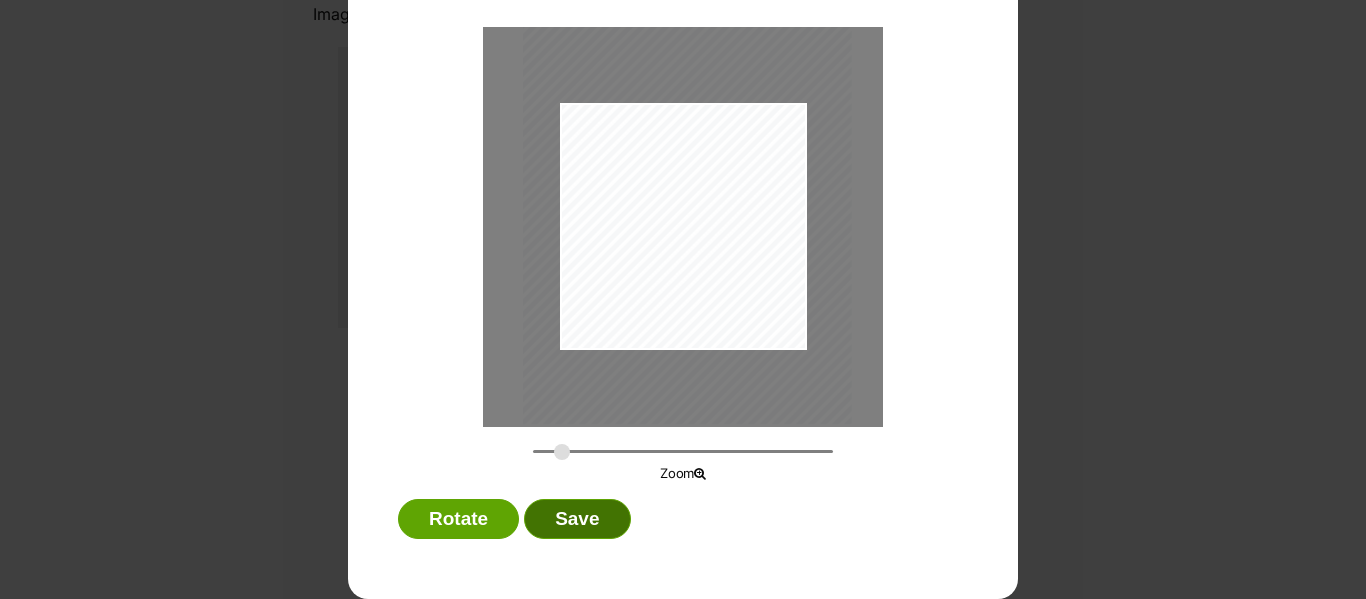 click on "Save" at bounding box center [577, 519] 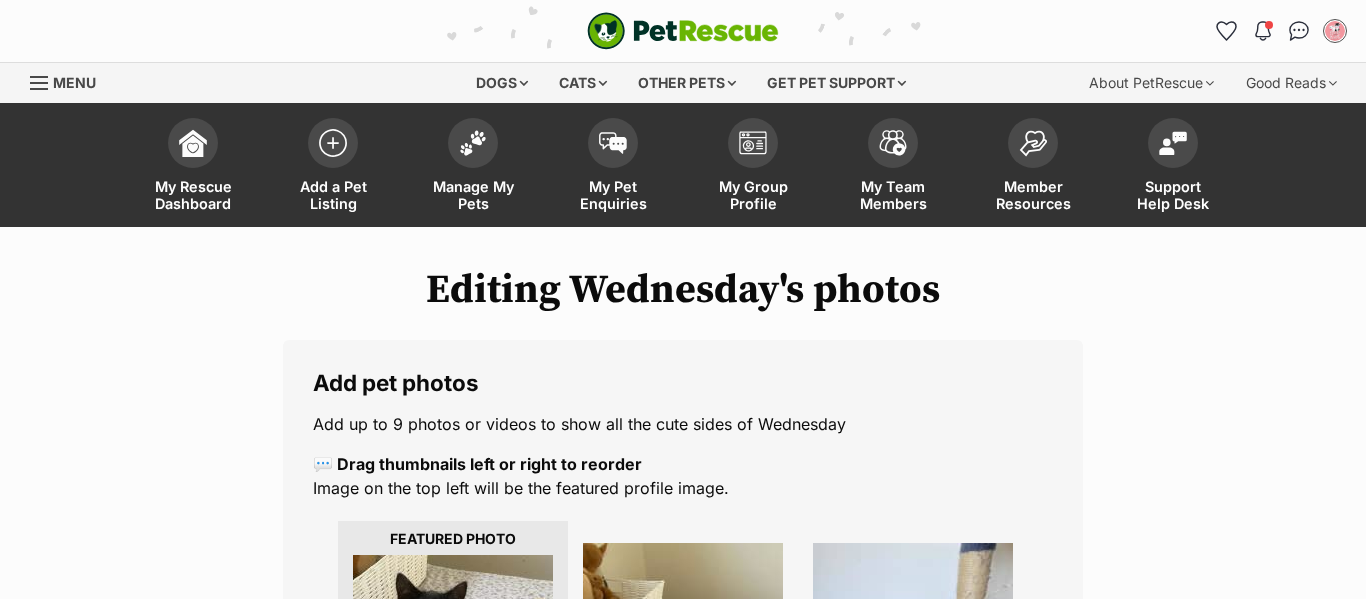 scroll, scrollTop: 474, scrollLeft: 0, axis: vertical 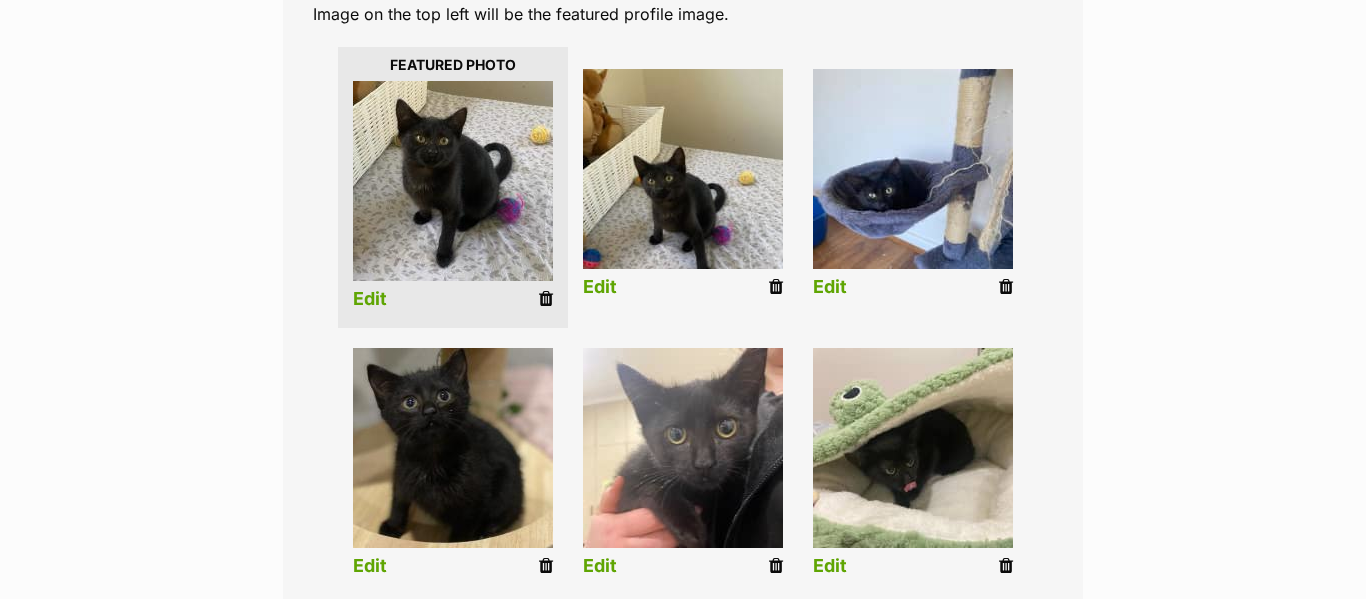click at bounding box center (683, 169) 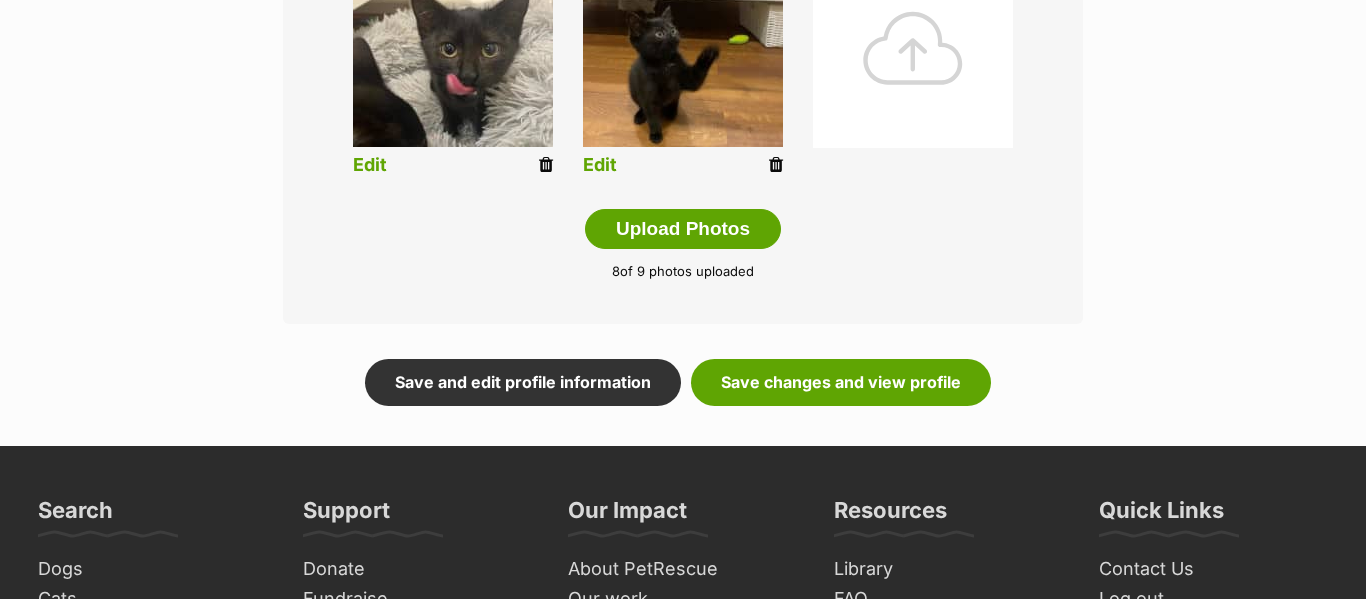 scroll, scrollTop: 1134, scrollLeft: 0, axis: vertical 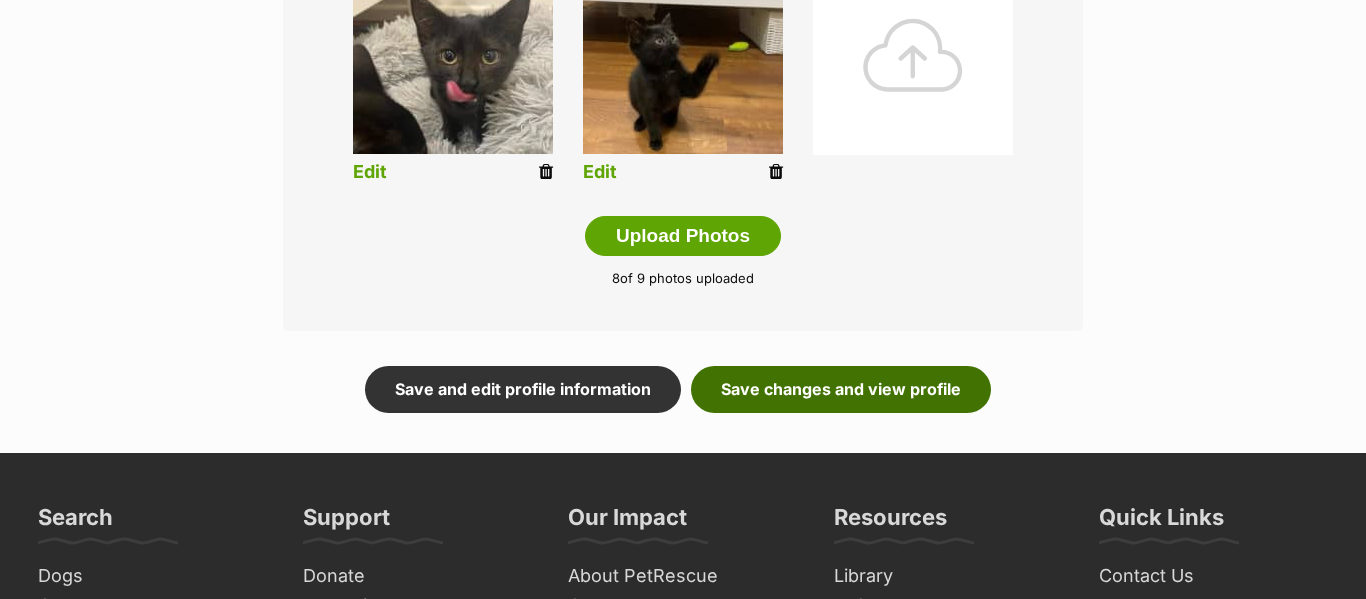 click on "Save changes and view profile" at bounding box center [841, 389] 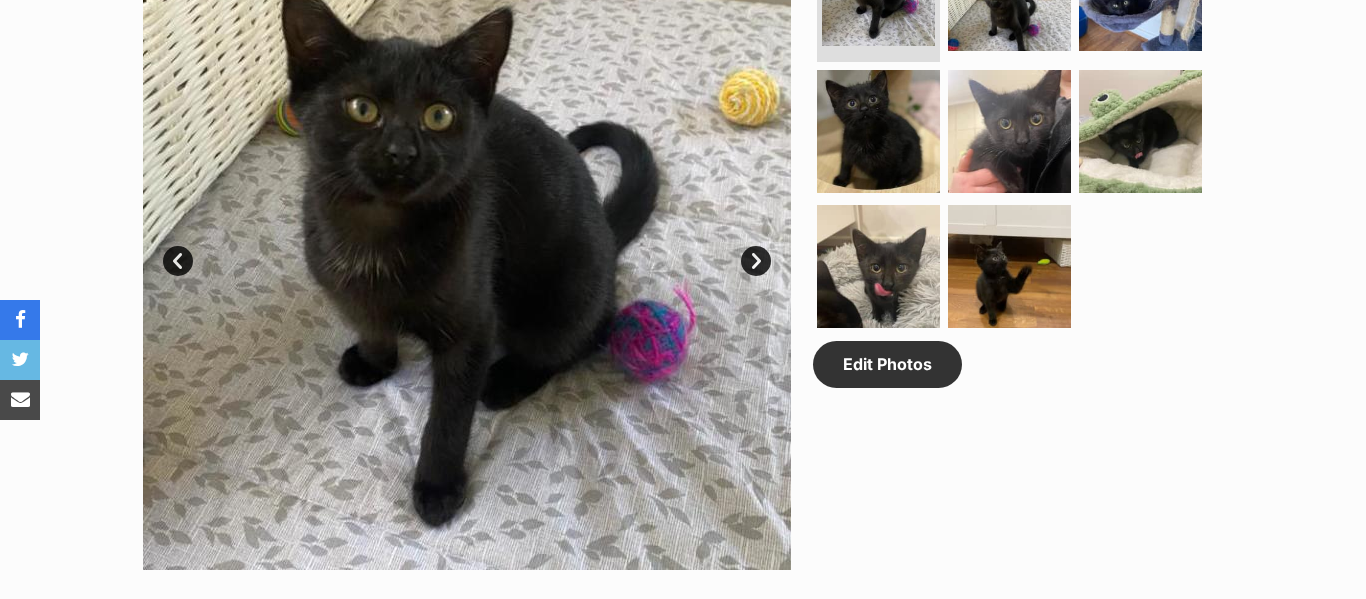 scroll, scrollTop: 1608, scrollLeft: 0, axis: vertical 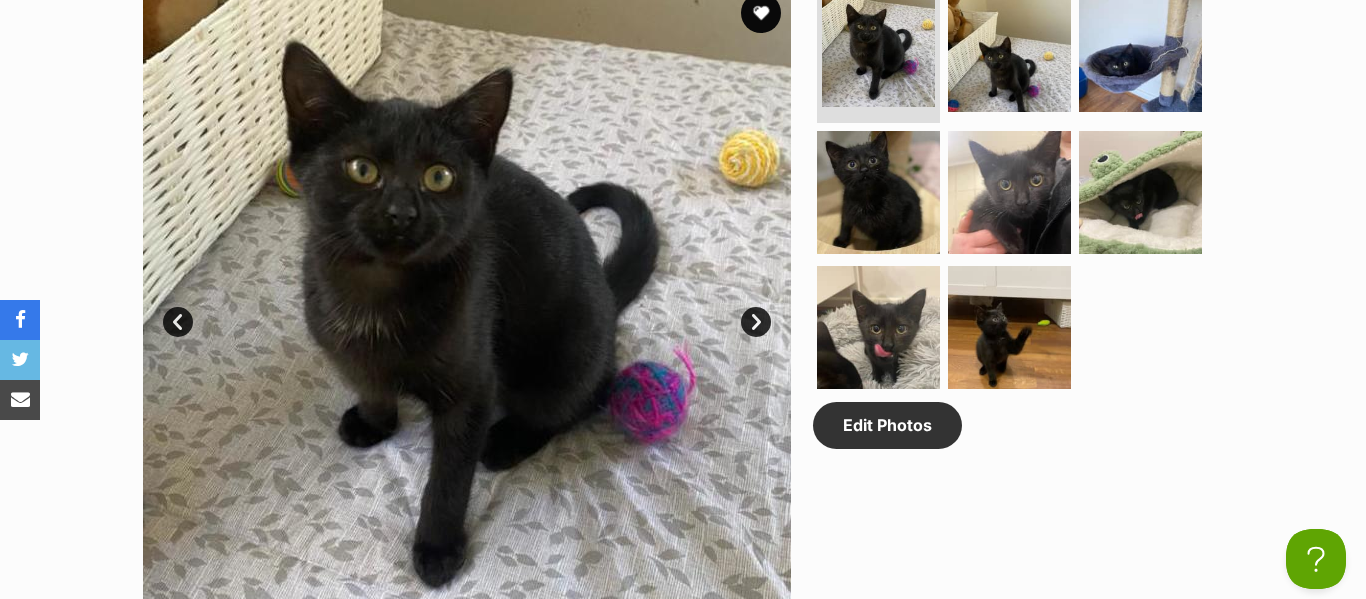 click on "Edit Photos" at bounding box center (887, 425) 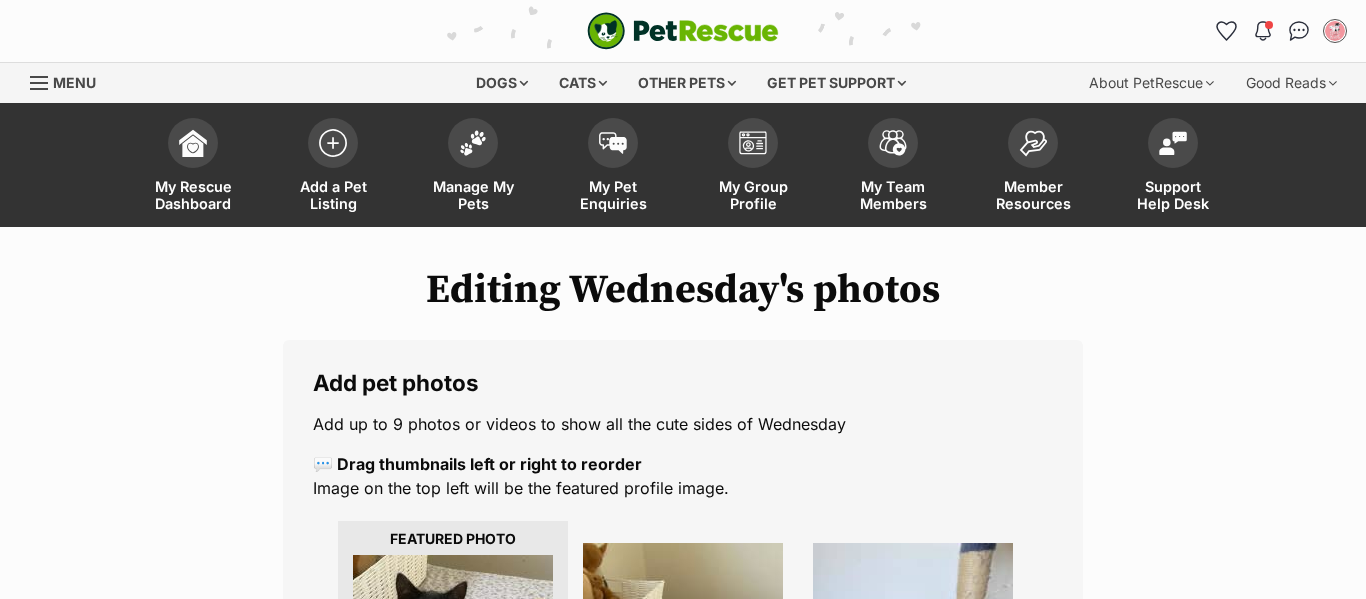 scroll, scrollTop: 0, scrollLeft: 0, axis: both 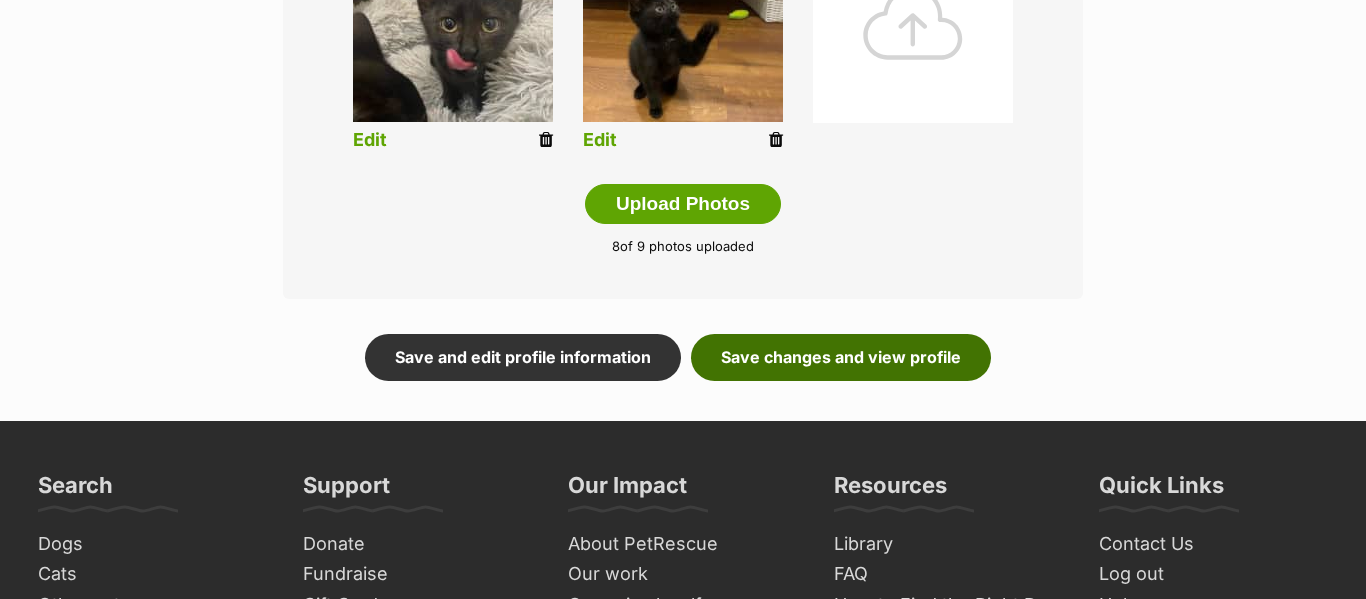 click on "Save changes and view profile" at bounding box center [841, 357] 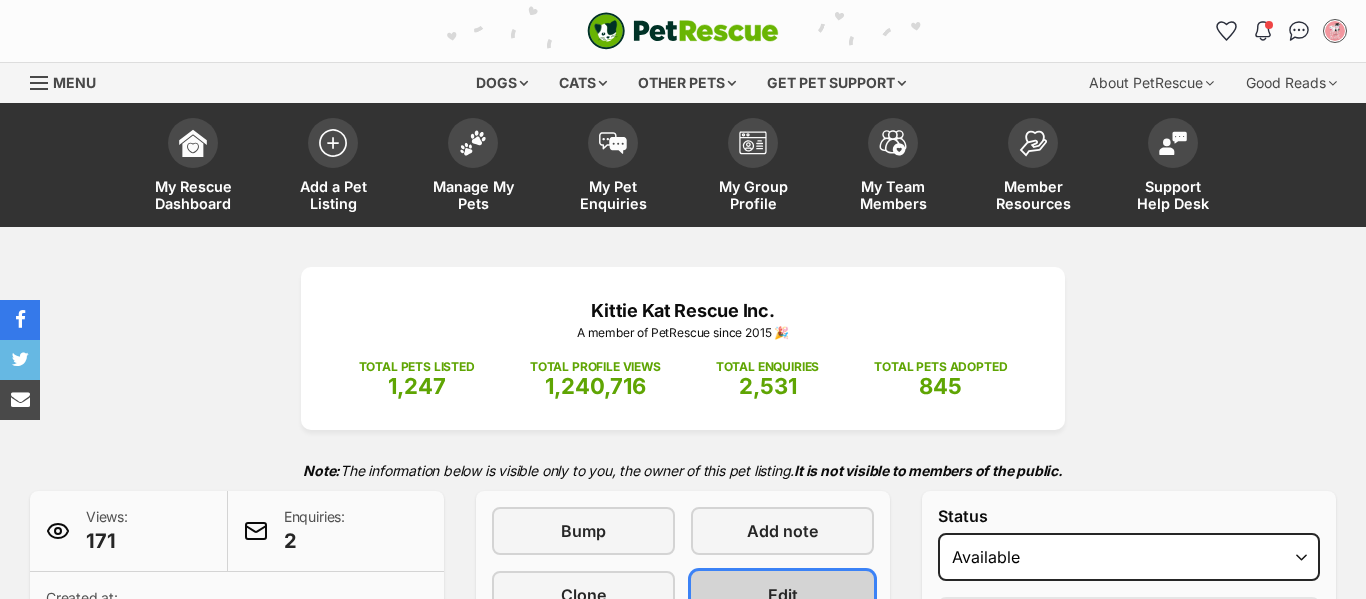 click on "Edit" at bounding box center [782, 595] 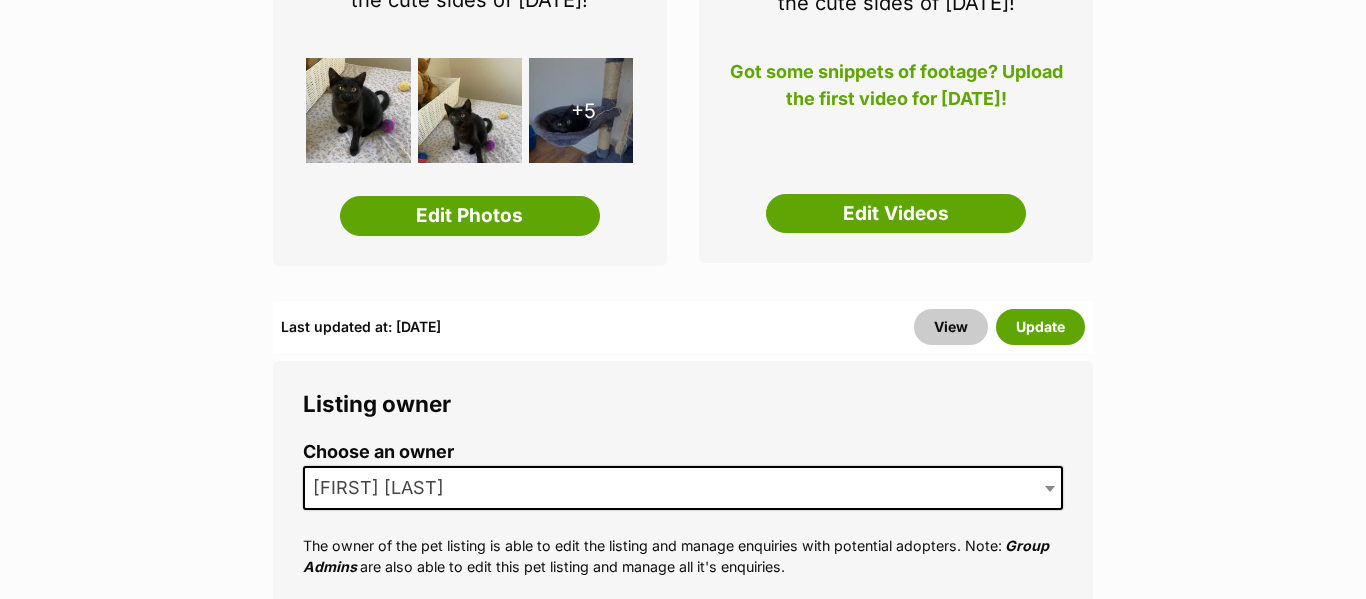 scroll, scrollTop: 448, scrollLeft: 0, axis: vertical 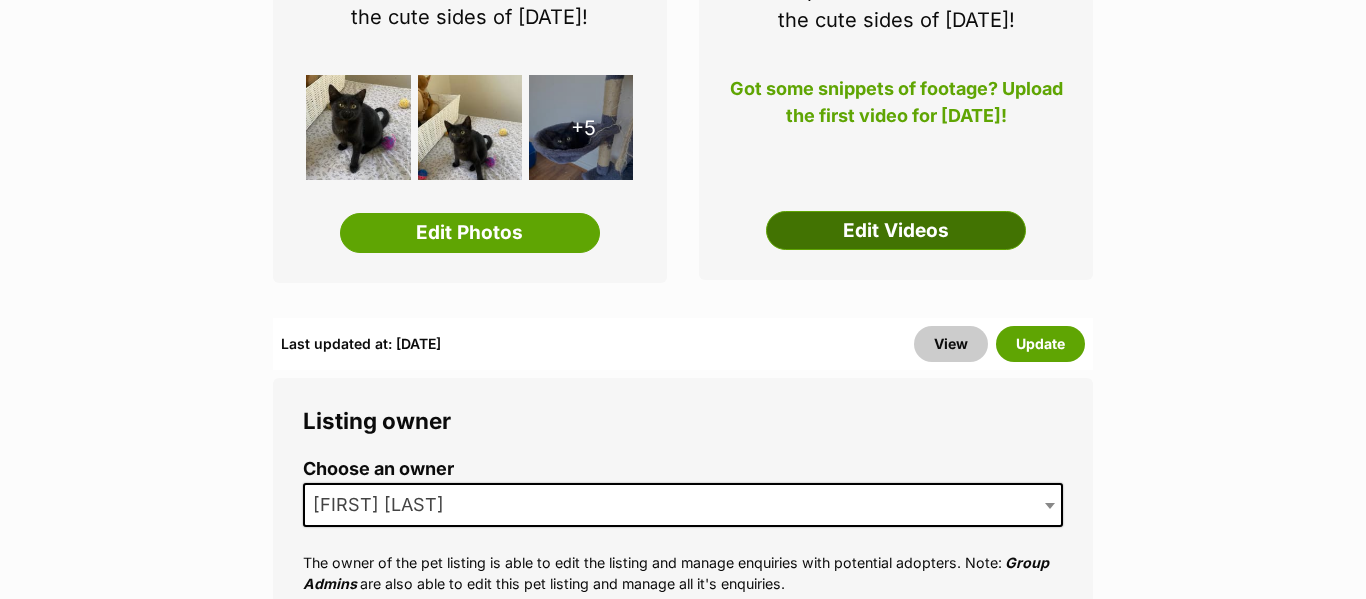 click on "Edit Videos" at bounding box center (896, 231) 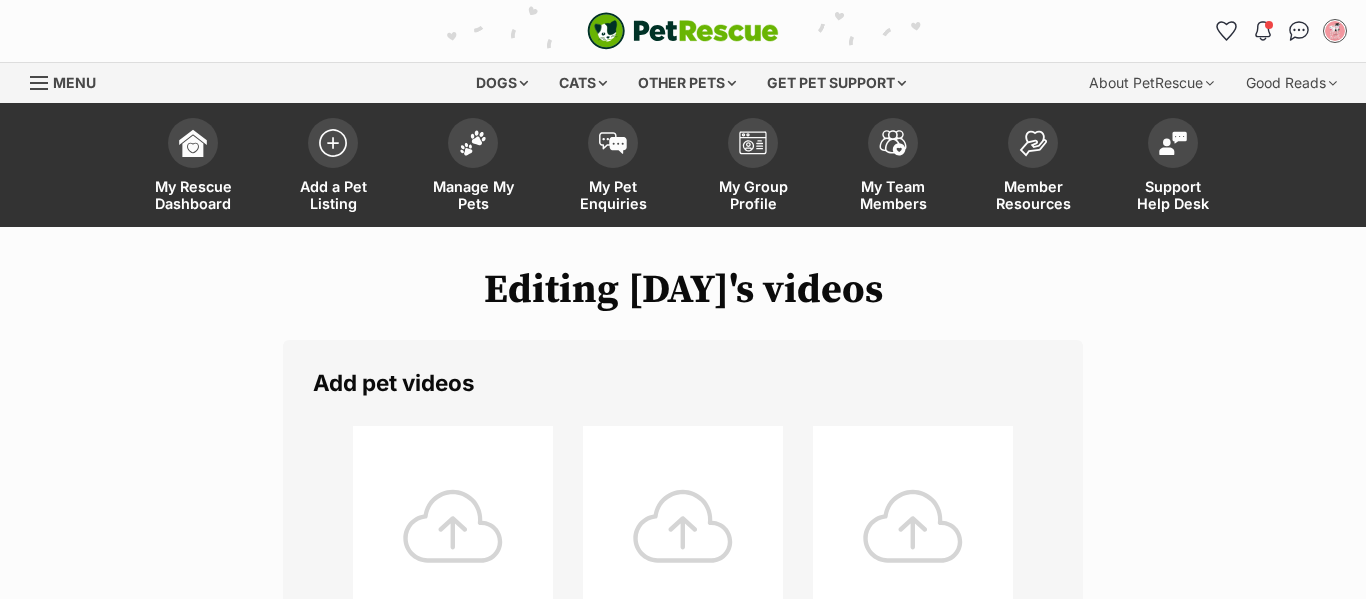 scroll, scrollTop: 0, scrollLeft: 0, axis: both 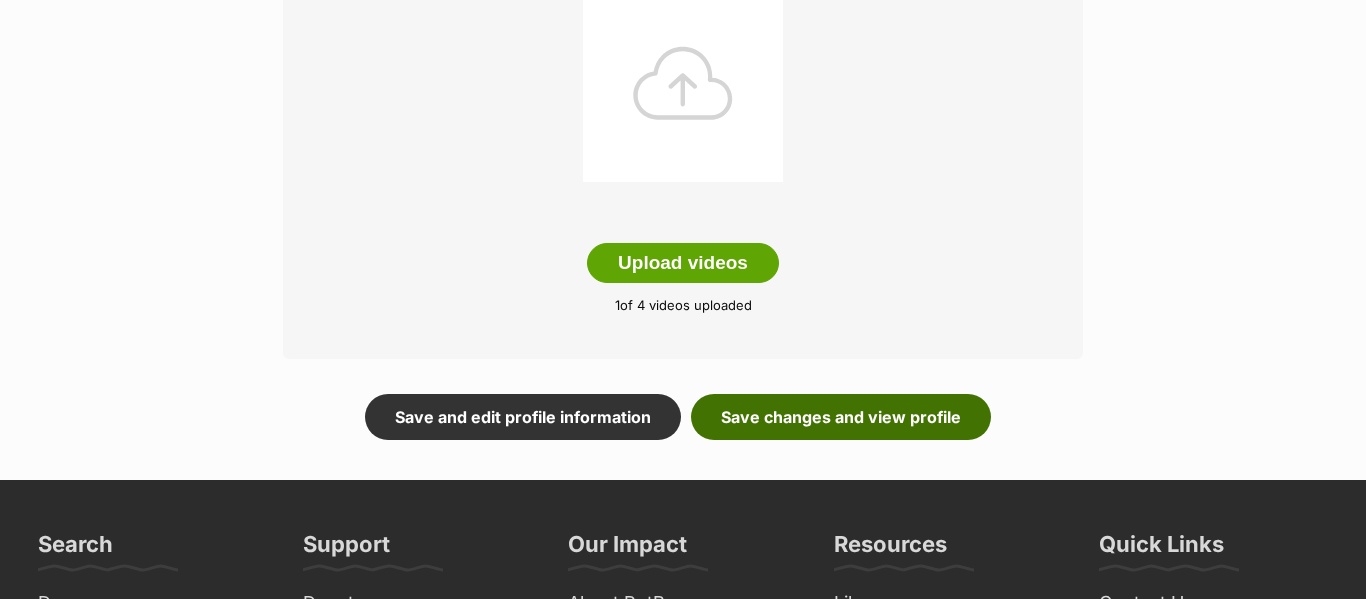 click on "Save changes and view profile" at bounding box center [841, 417] 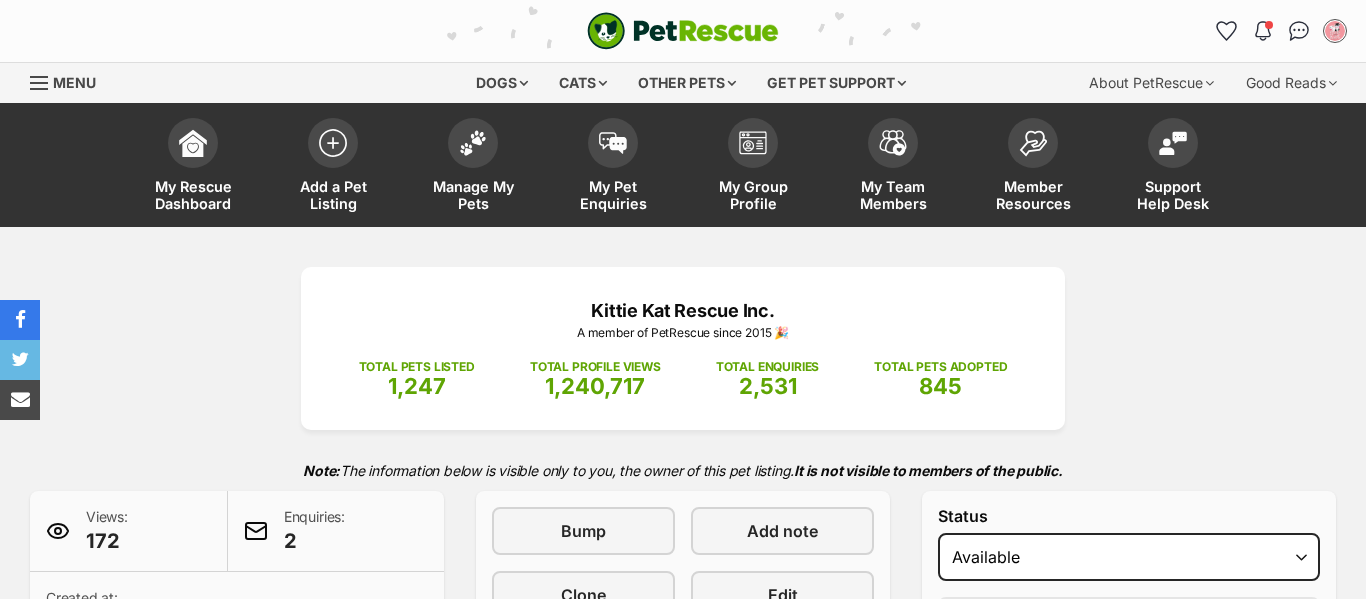 scroll, scrollTop: 0, scrollLeft: 0, axis: both 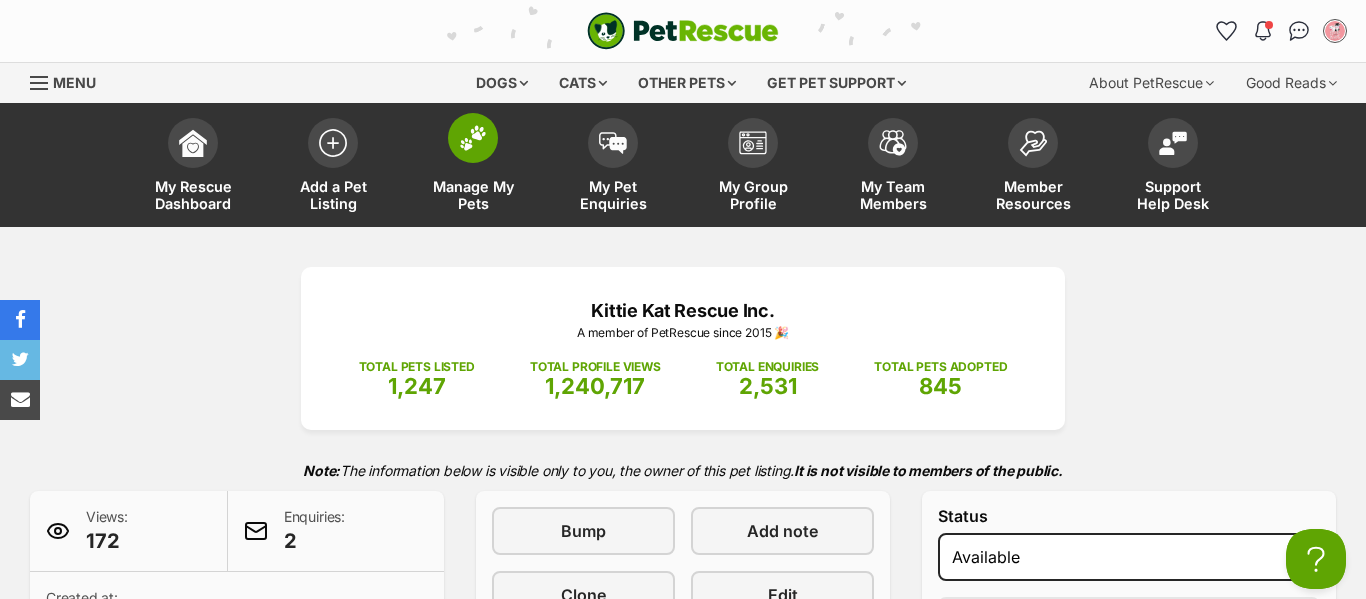 click at bounding box center [473, 138] 